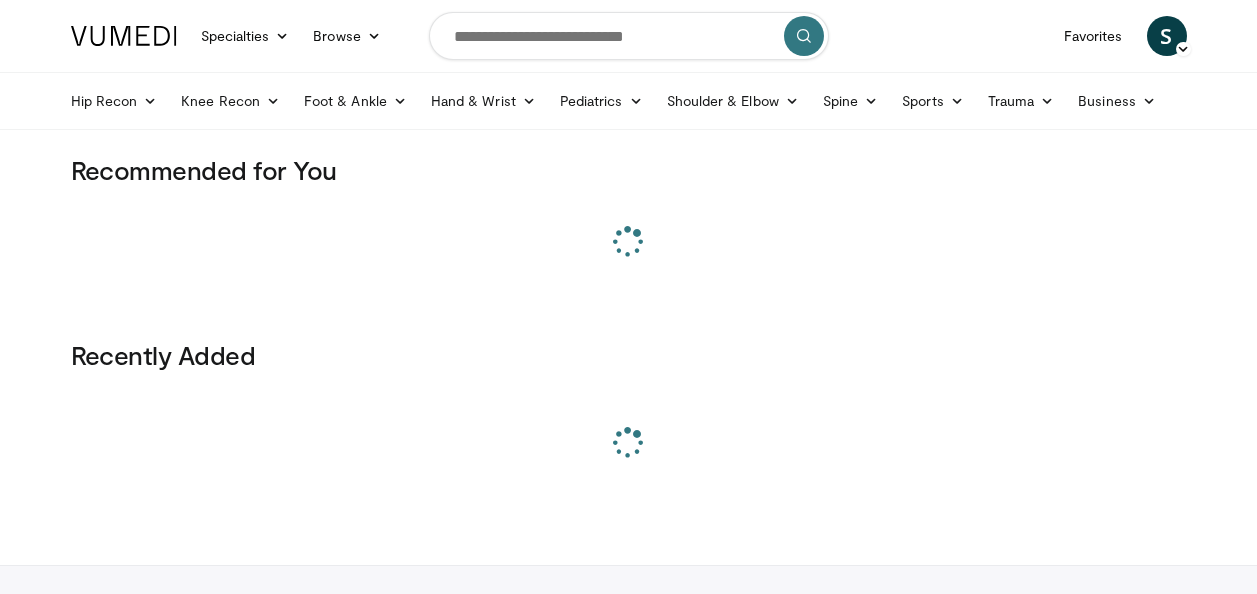 scroll, scrollTop: 0, scrollLeft: 0, axis: both 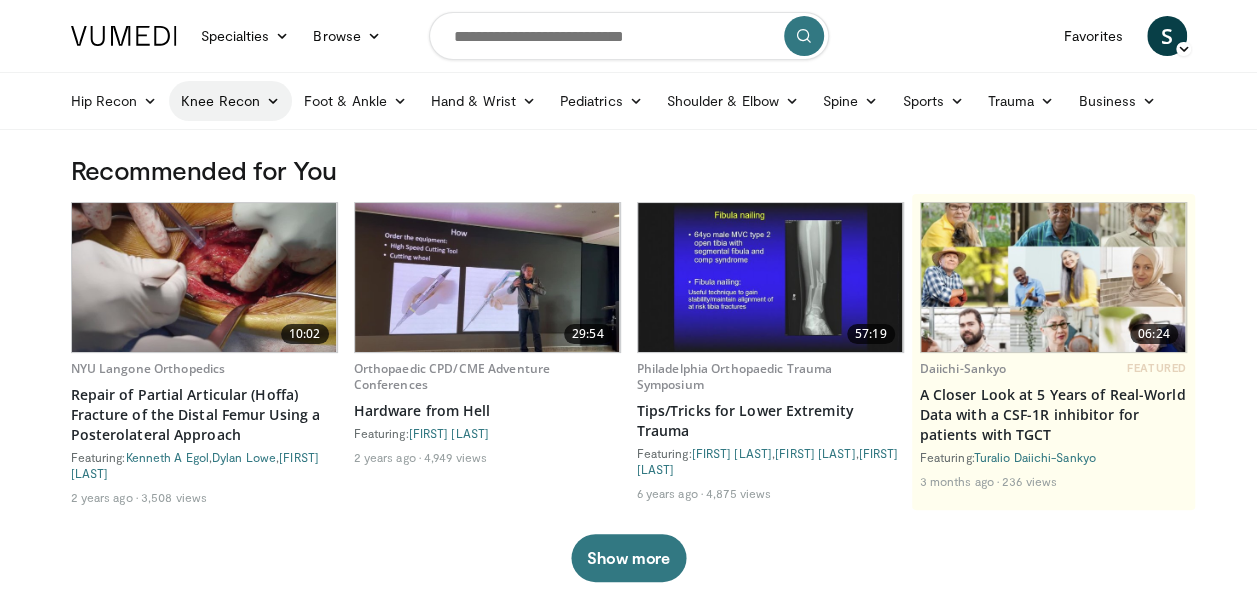 click at bounding box center [273, 101] 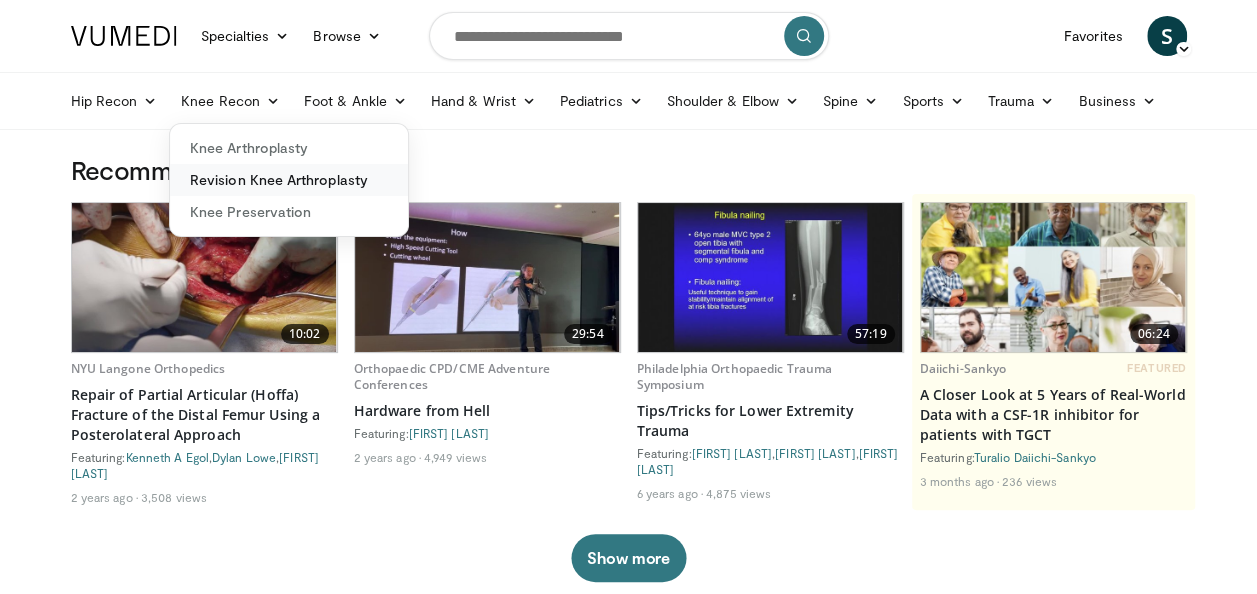 click on "Revision Knee Arthroplasty" at bounding box center [289, 180] 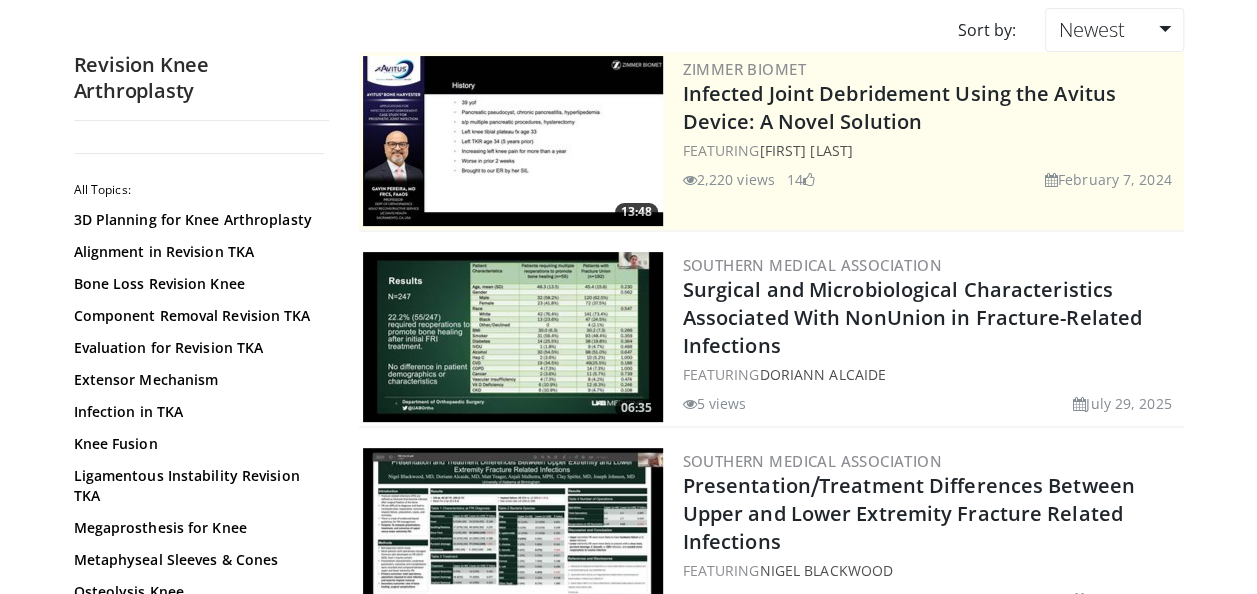 scroll, scrollTop: 292, scrollLeft: 0, axis: vertical 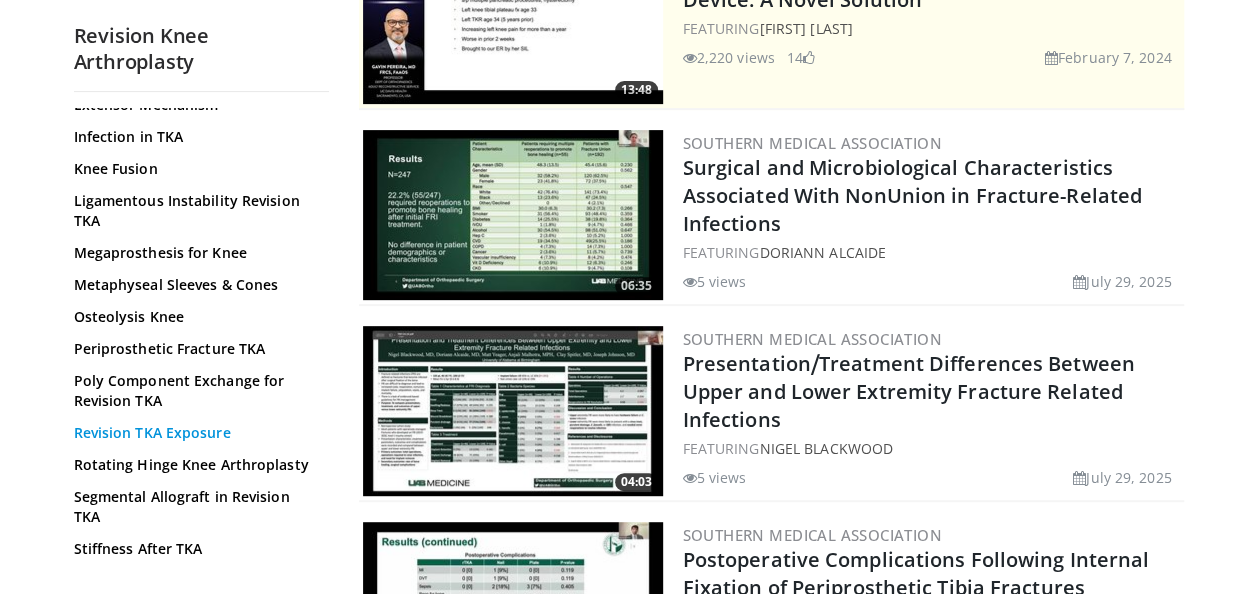 click on "Revision TKA Exposure" at bounding box center (196, 433) 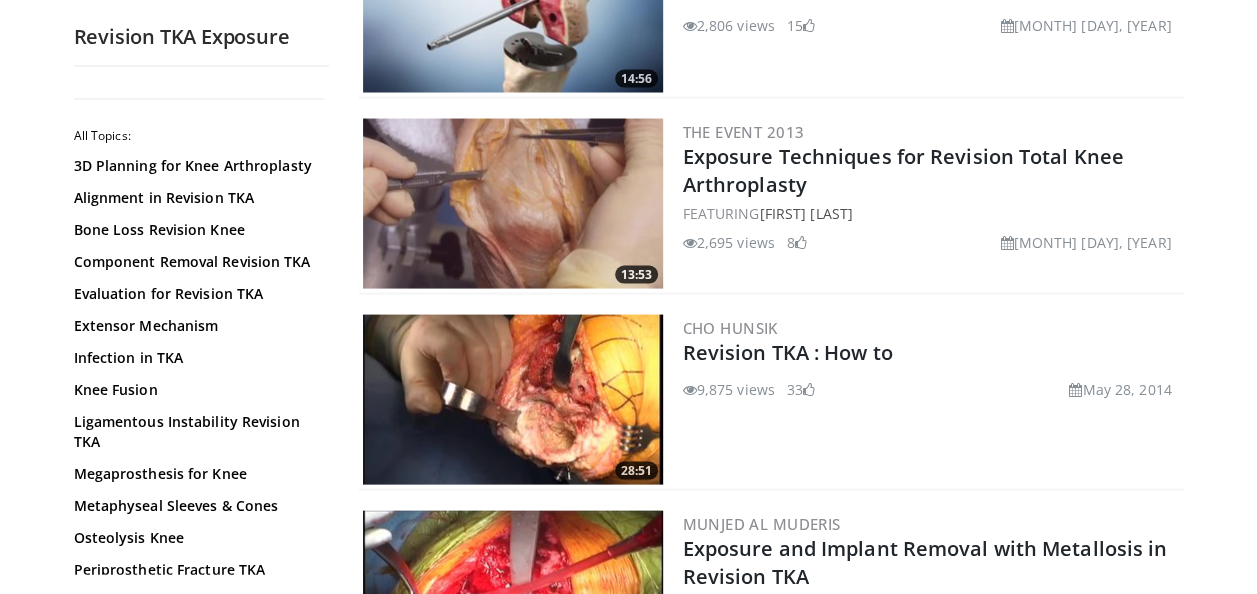 scroll, scrollTop: 1870, scrollLeft: 0, axis: vertical 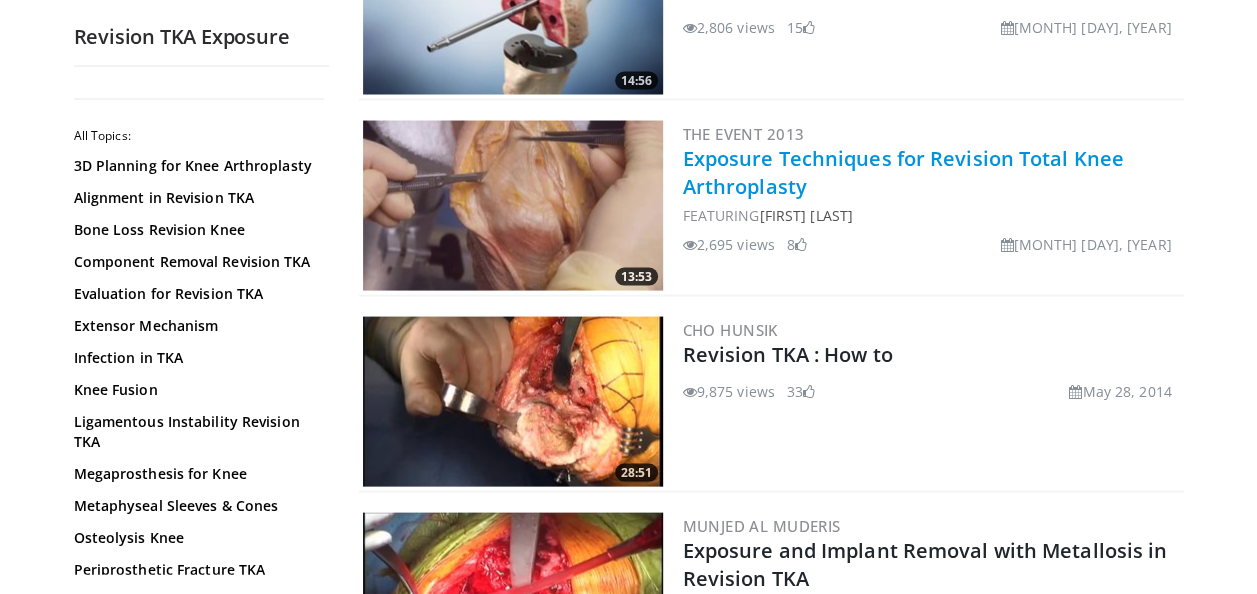 click on "Exposure Techniques for Revision Total Knee Arthroplasty" at bounding box center [903, 171] 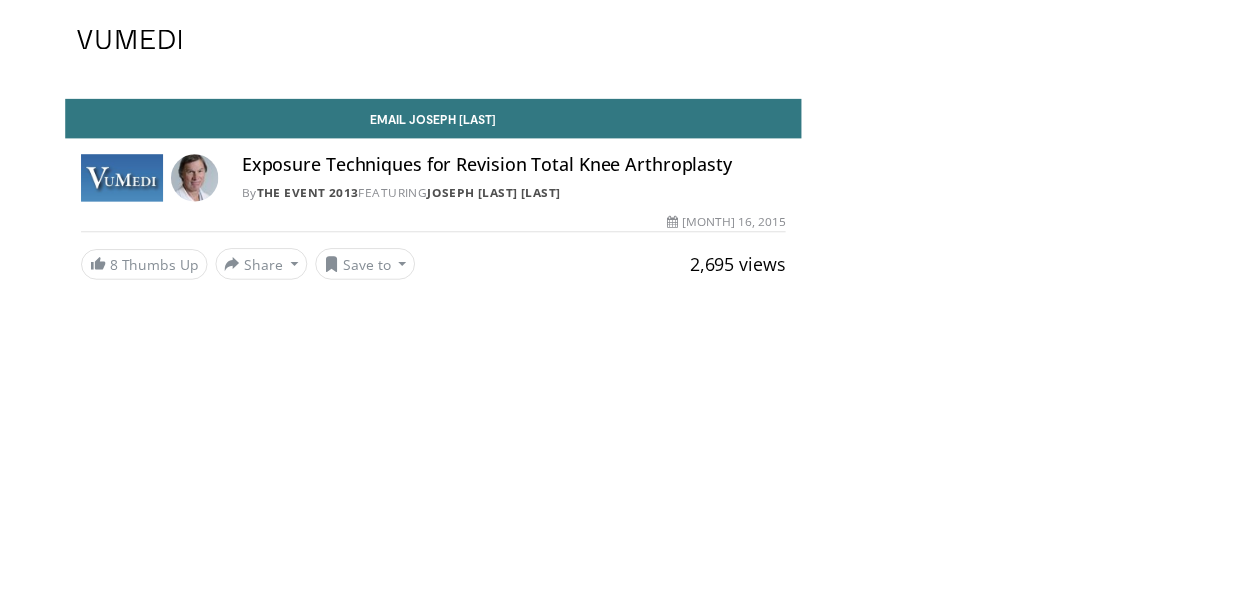 scroll, scrollTop: 0, scrollLeft: 0, axis: both 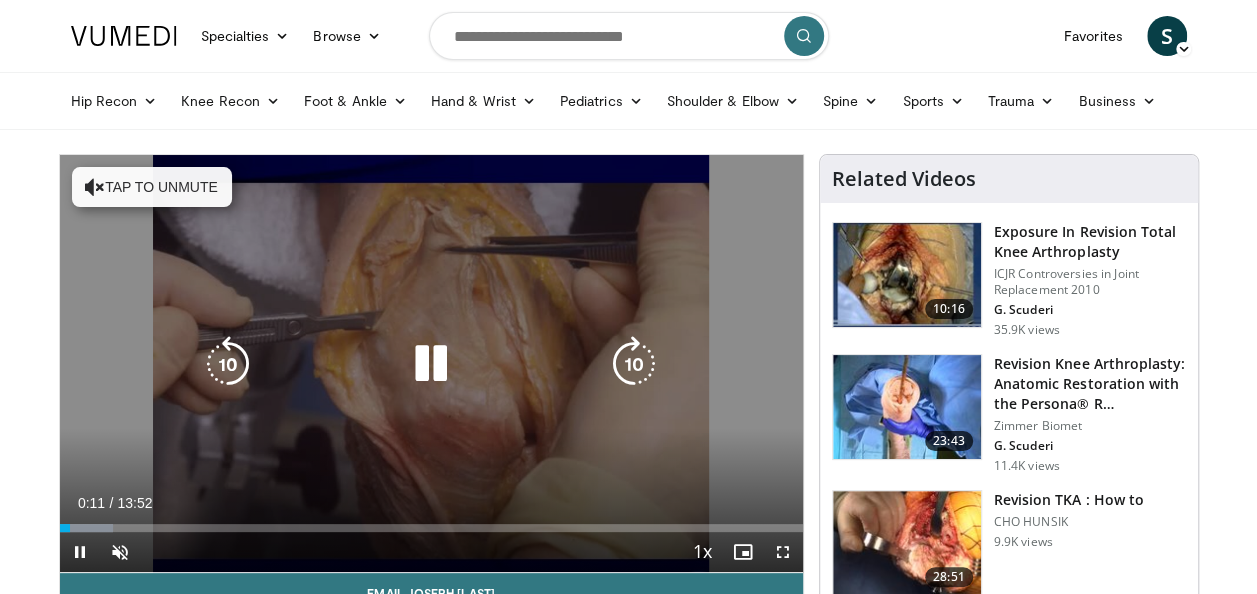 click on "Tap to unmute" at bounding box center (152, 187) 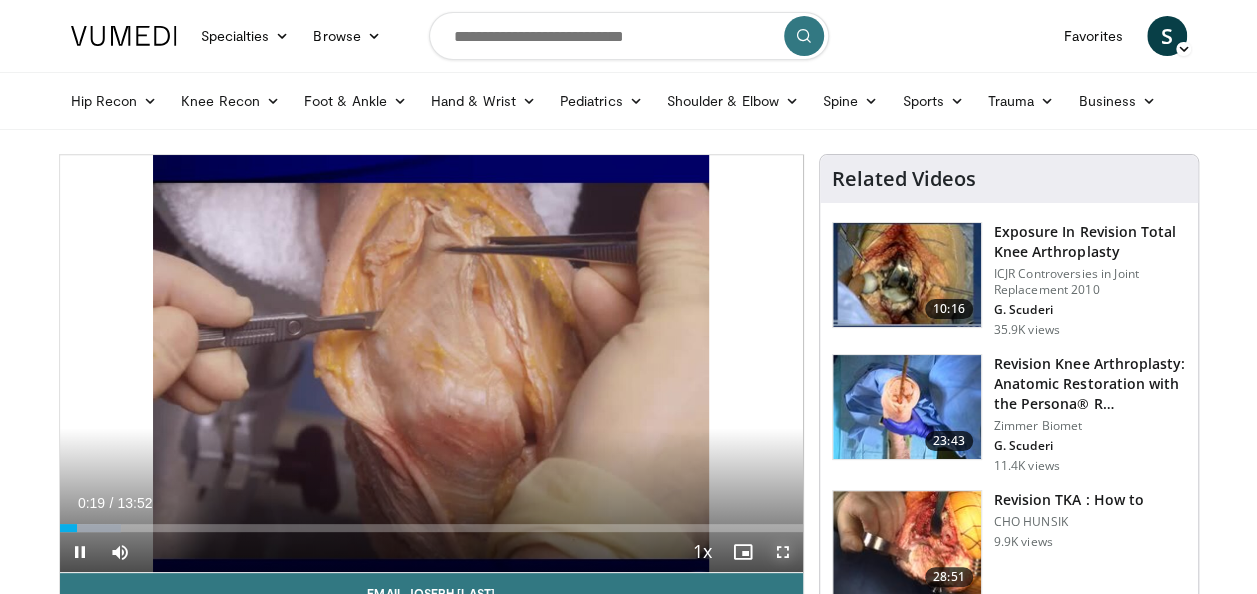 click at bounding box center (783, 552) 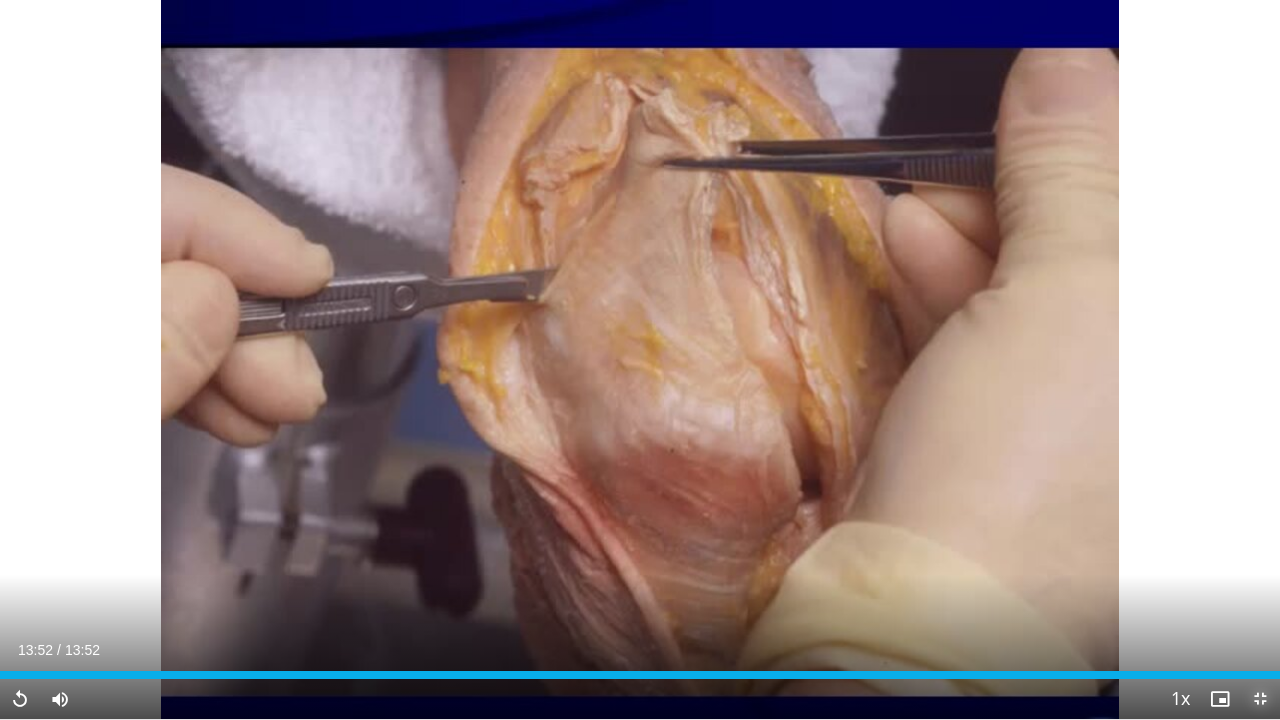 click at bounding box center [1260, 699] 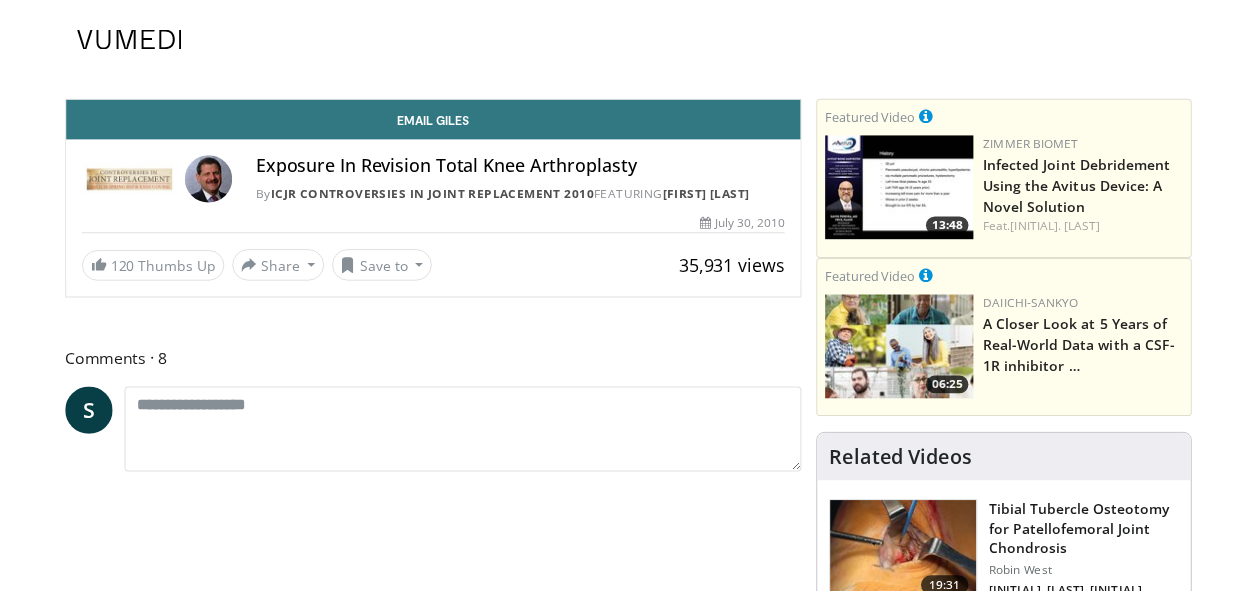 scroll, scrollTop: 0, scrollLeft: 0, axis: both 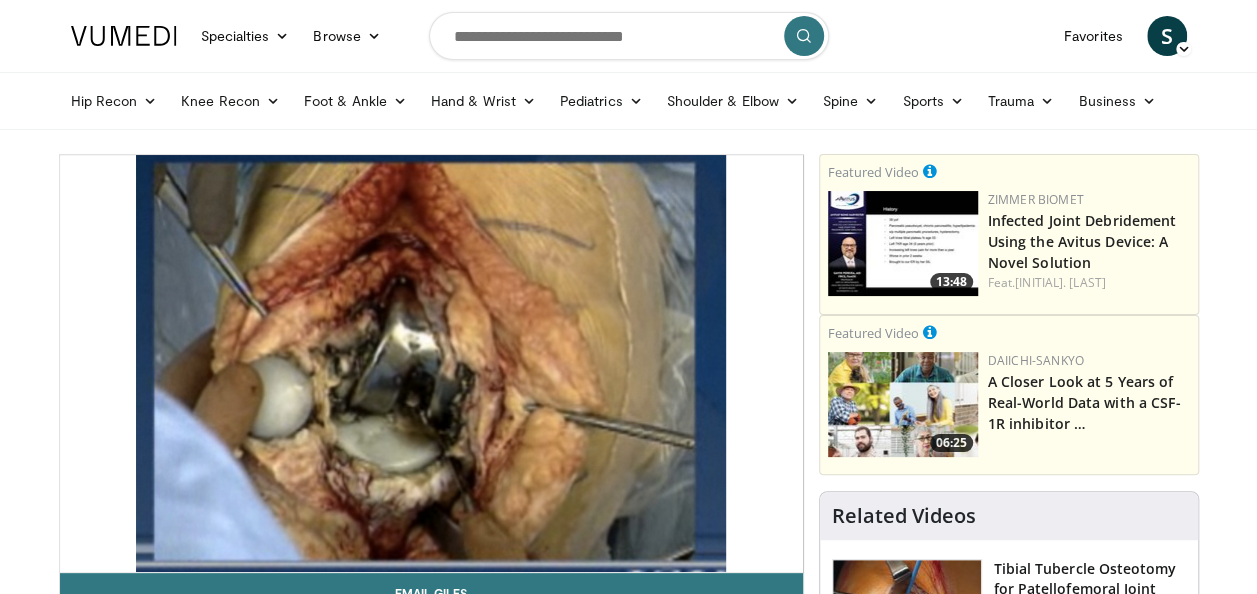 click on "Related Videos
19:31
Tibial Tubercle Osteotomy for Patellofemoral Joint Chondrosis
Robin West
J. Zou,
R. West
22.4K views
13:35
Bone Loss and Ligament Damage in Revision TKA
Leo Whiteside" at bounding box center [1009, 1882] 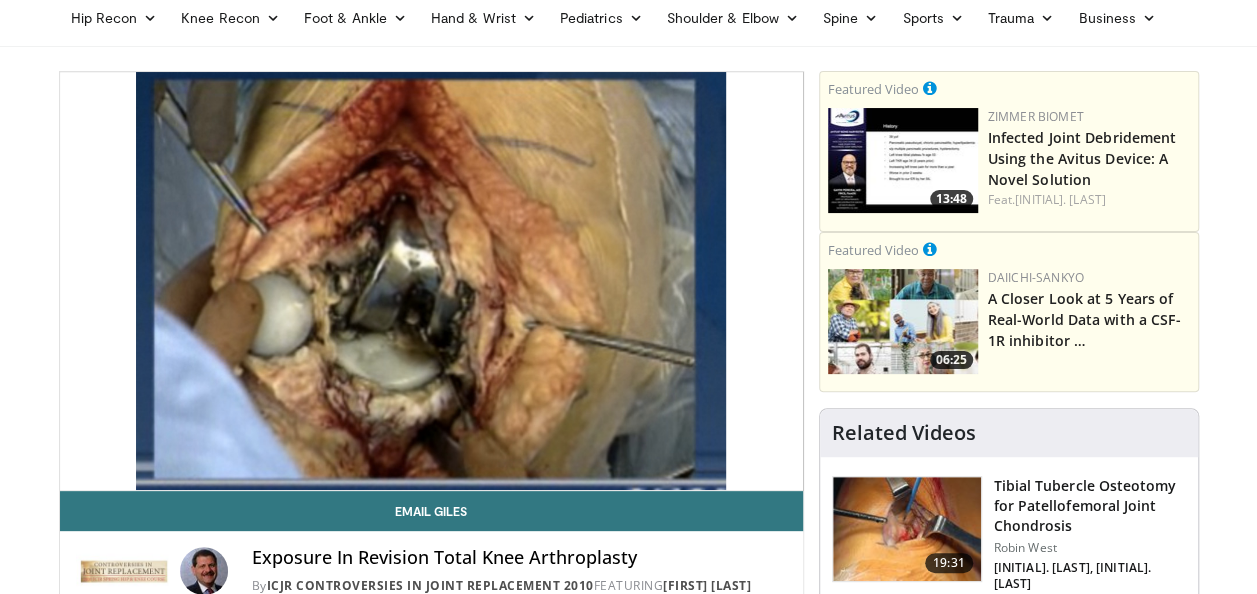 scroll, scrollTop: 82, scrollLeft: 0, axis: vertical 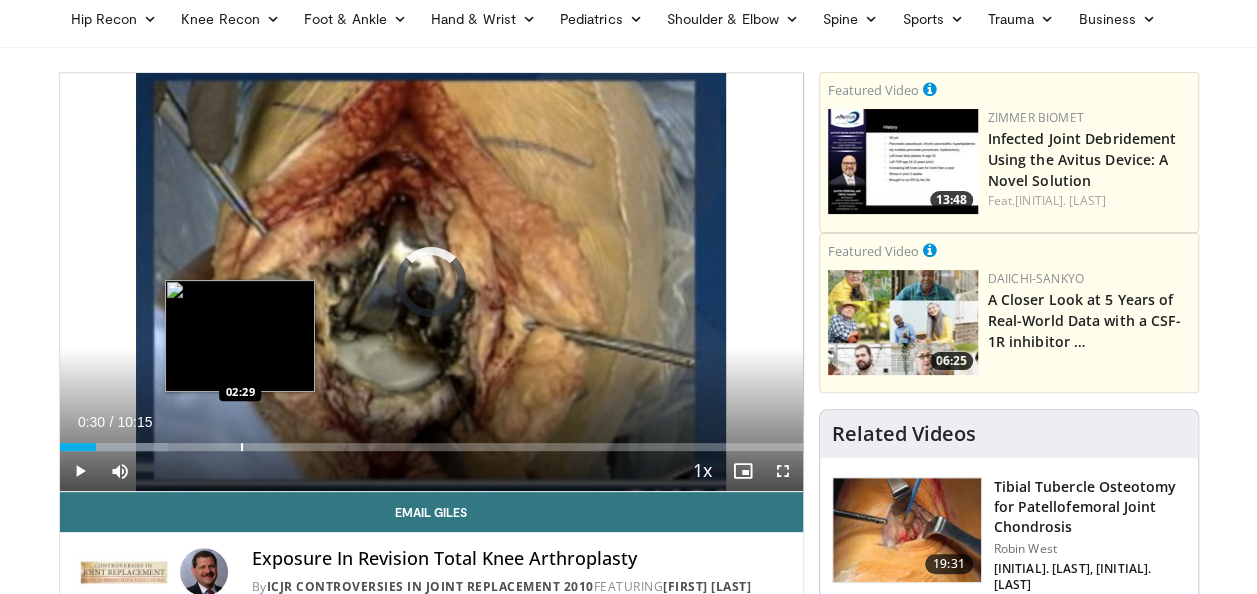click at bounding box center [242, 447] 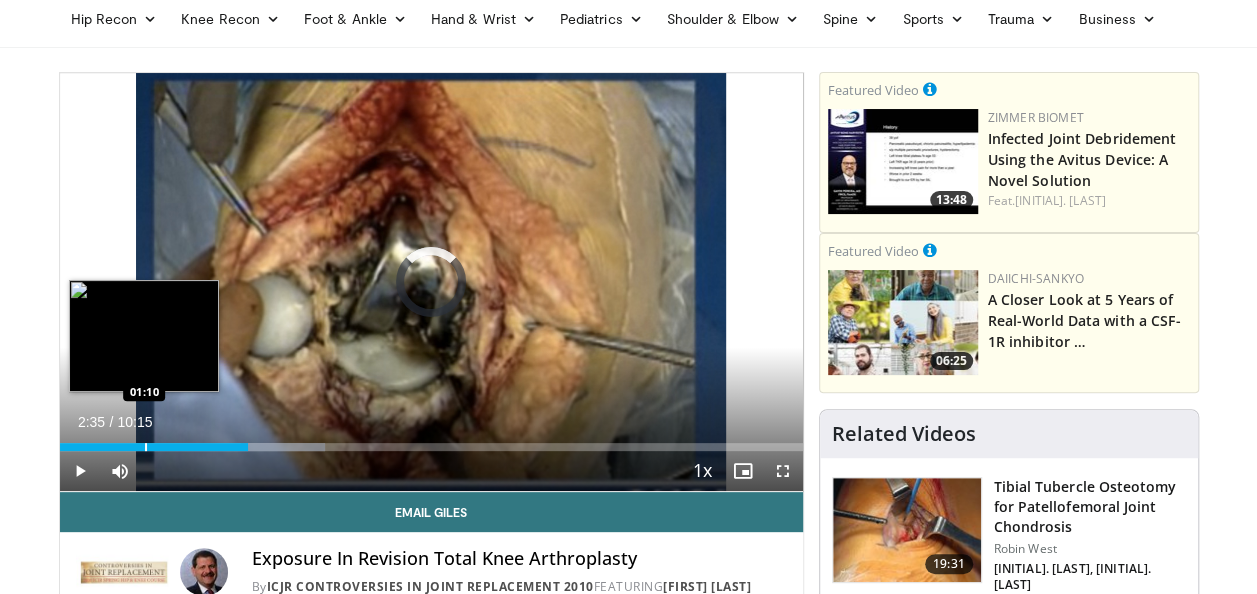 click at bounding box center (146, 447) 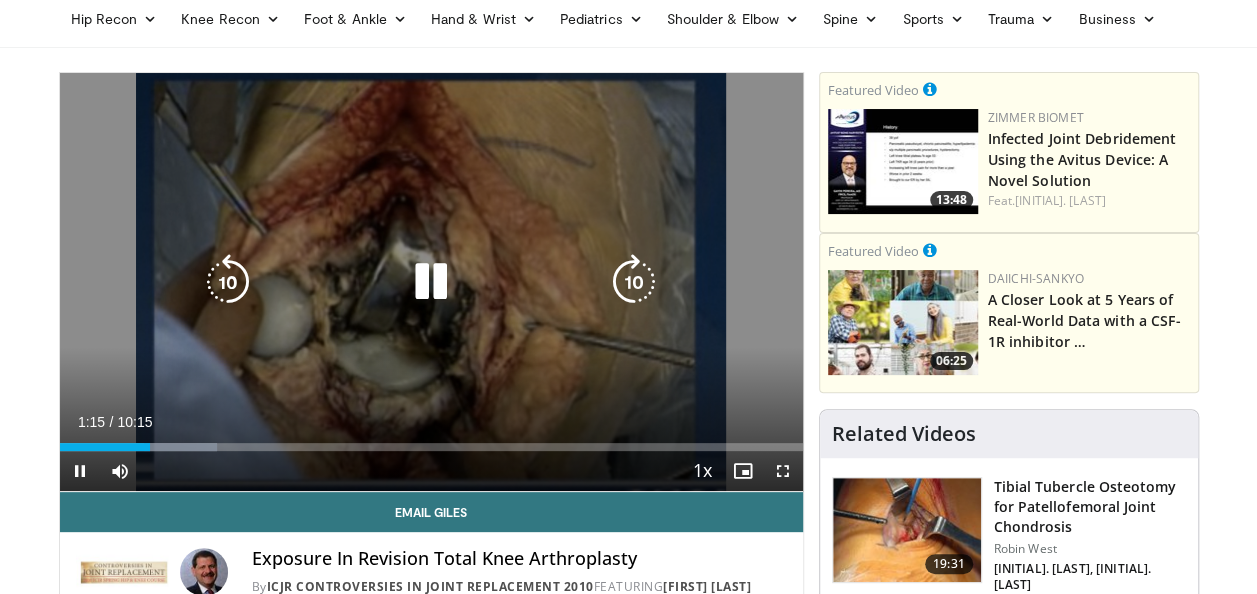 click on "10 seconds
Tap to unmute" at bounding box center [431, 282] 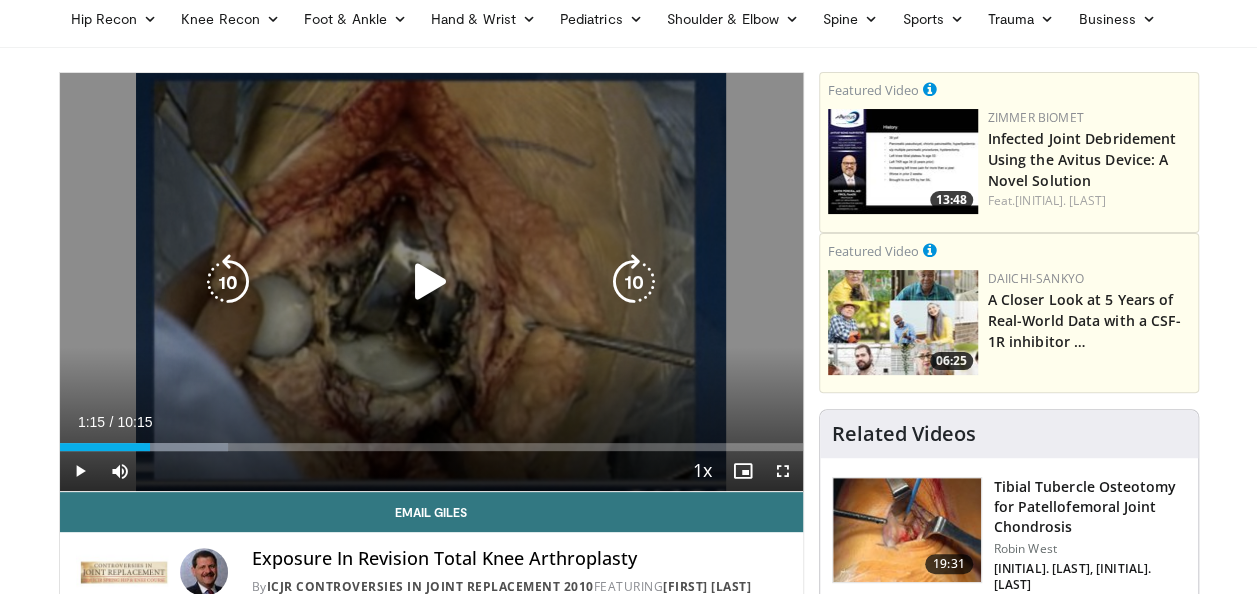 click at bounding box center [431, 282] 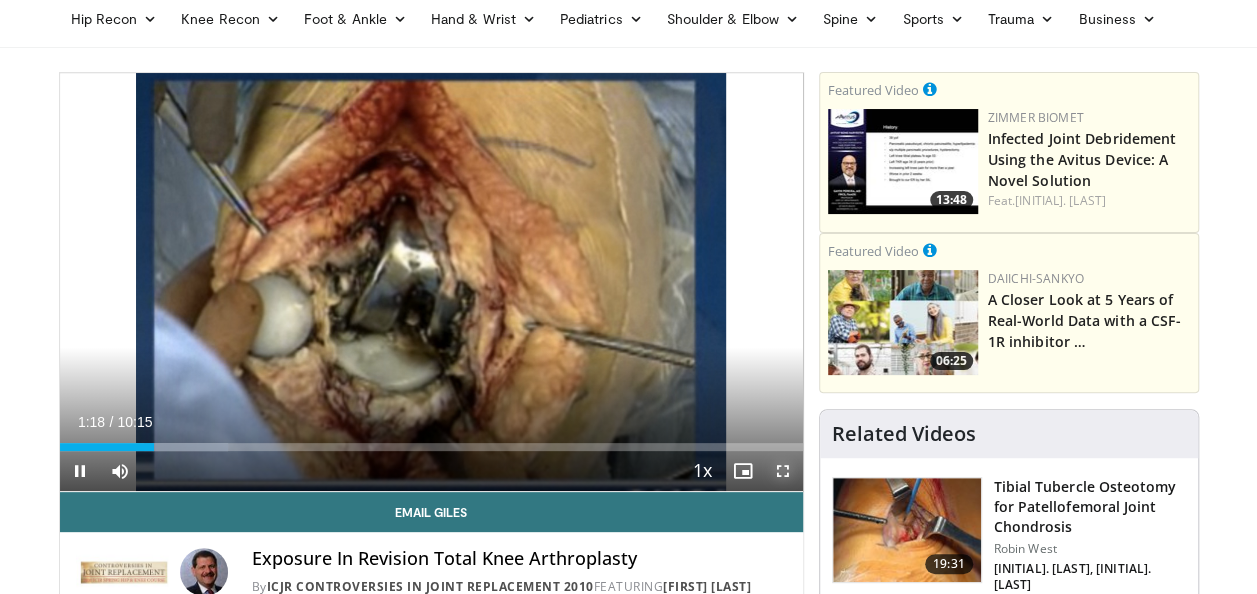 click at bounding box center [783, 471] 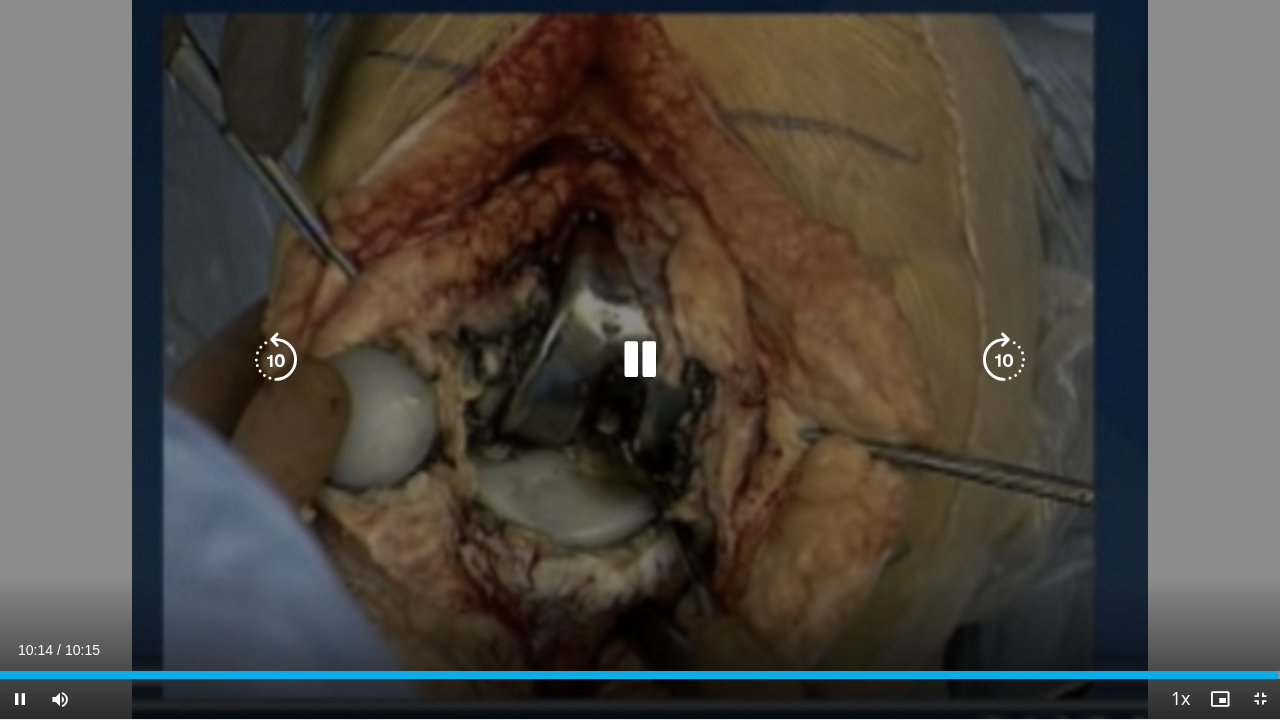 click at bounding box center [640, 360] 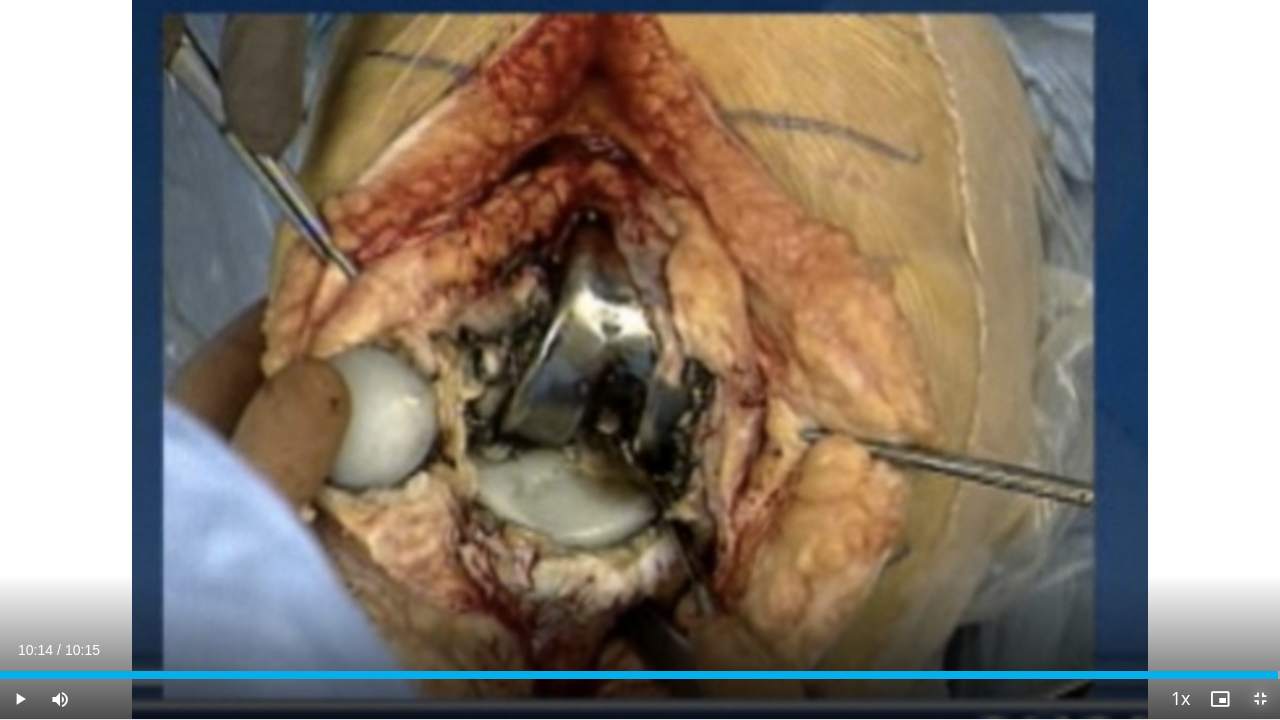 click at bounding box center (1260, 699) 